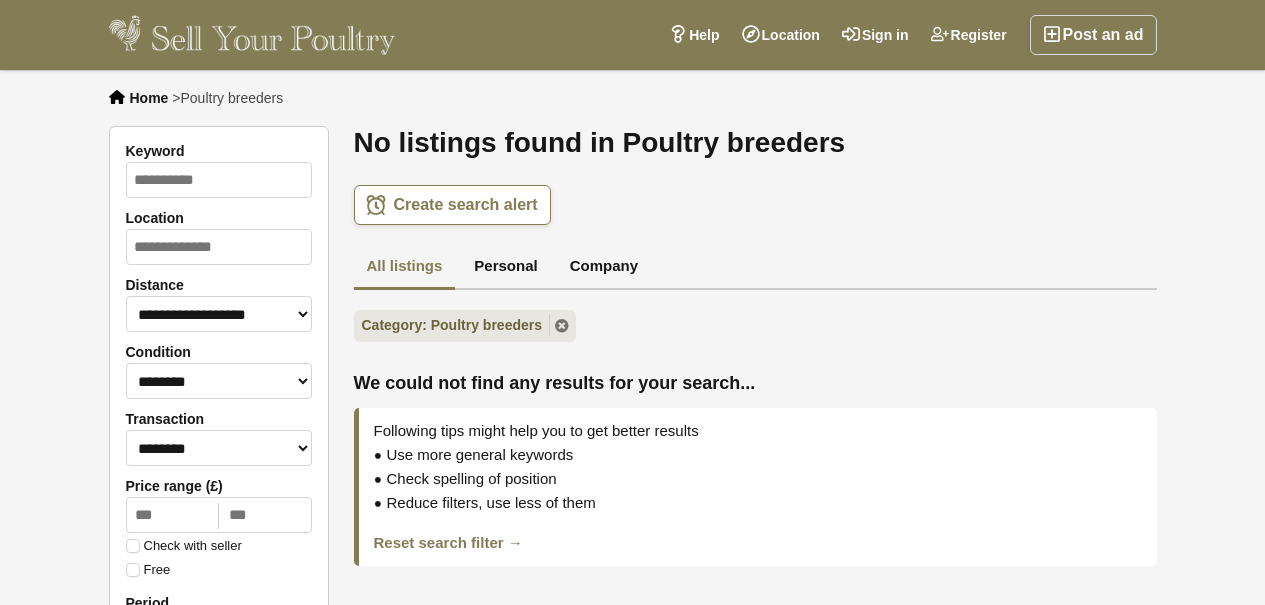 scroll, scrollTop: 1319, scrollLeft: 0, axis: vertical 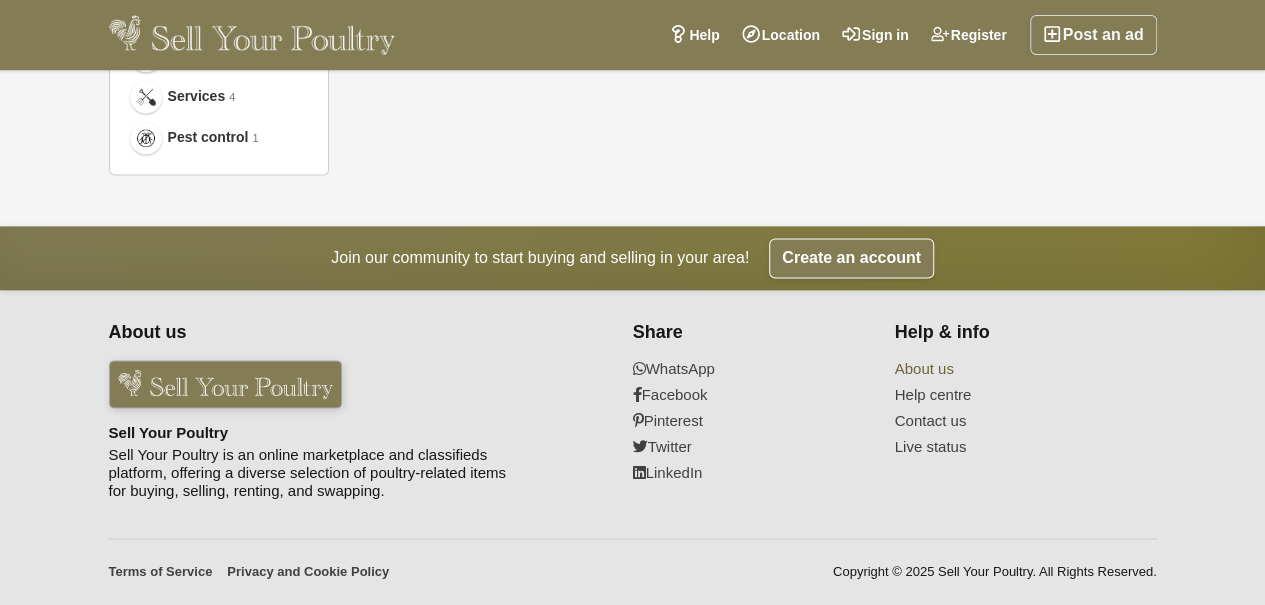click on "About us" at bounding box center [1013, 369] 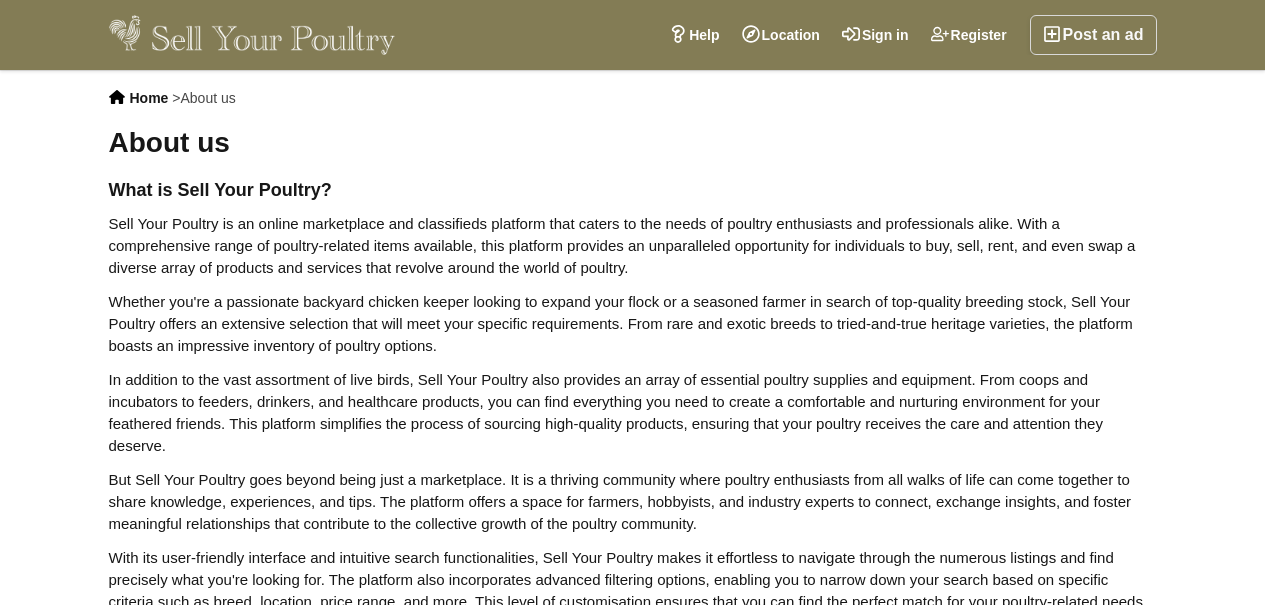 scroll, scrollTop: 0, scrollLeft: 0, axis: both 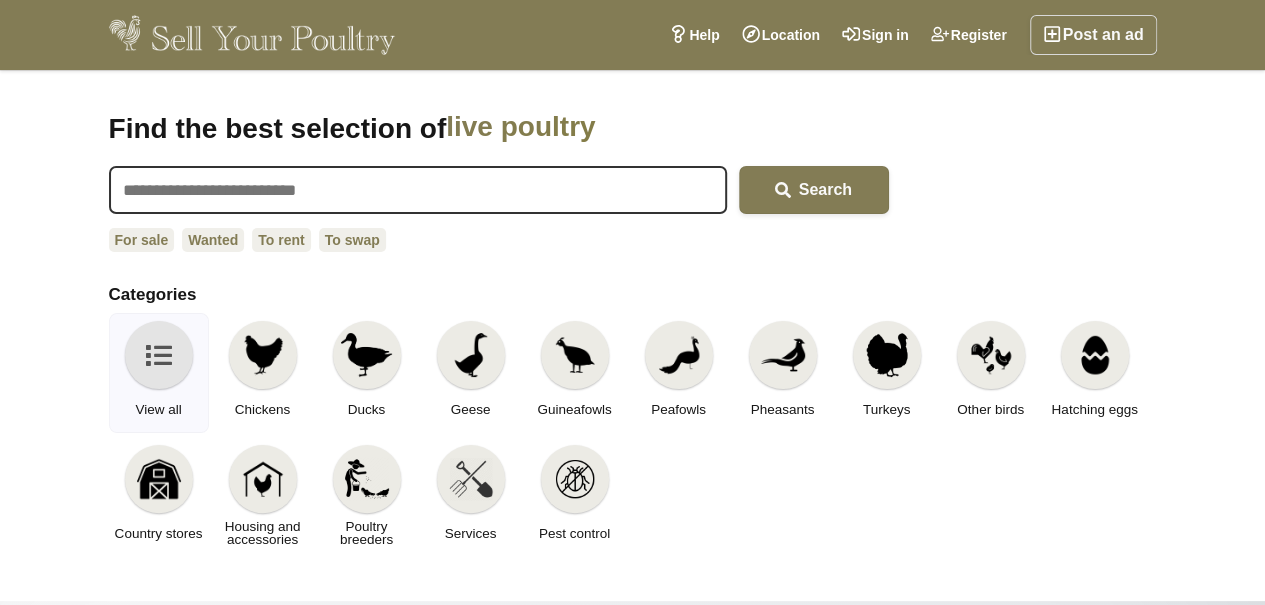 click on "View all
Chickens
Ducks
Geese
Guineafowls
Peafowls" at bounding box center (633, 437) 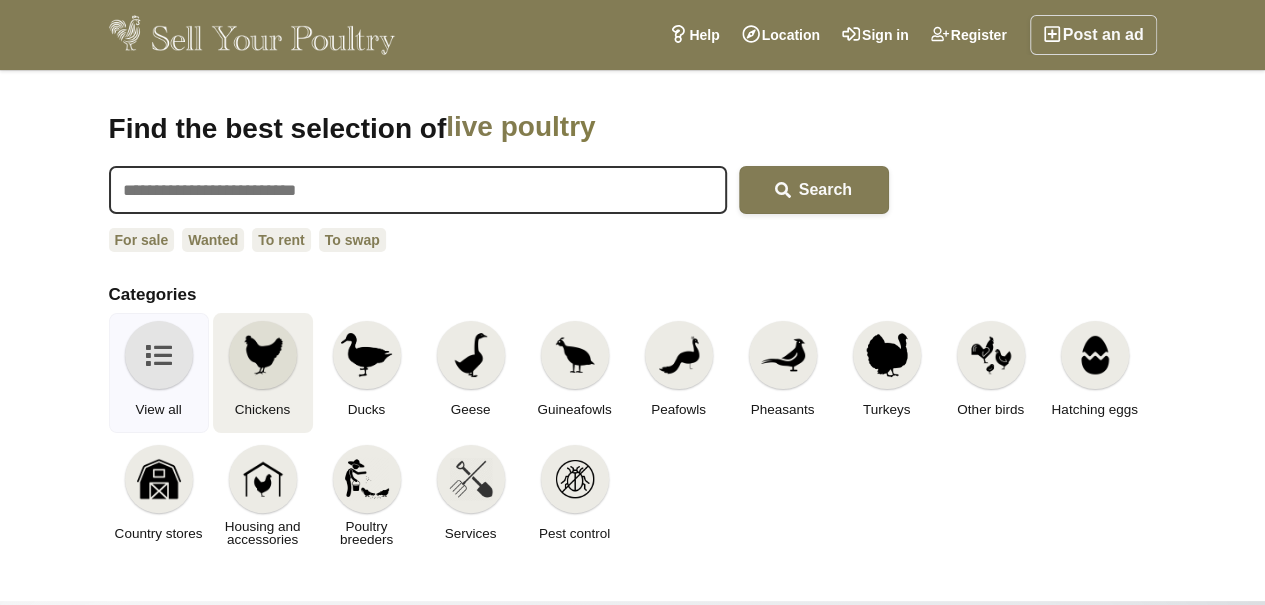 click on "Chickens" at bounding box center [263, 409] 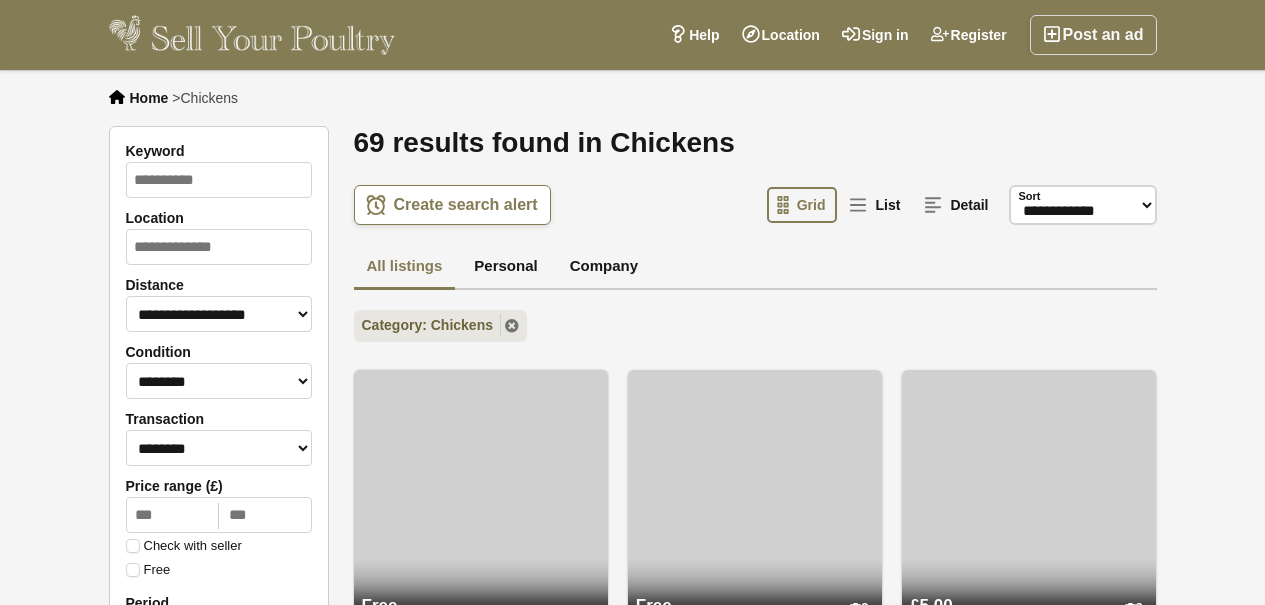 scroll, scrollTop: 0, scrollLeft: 0, axis: both 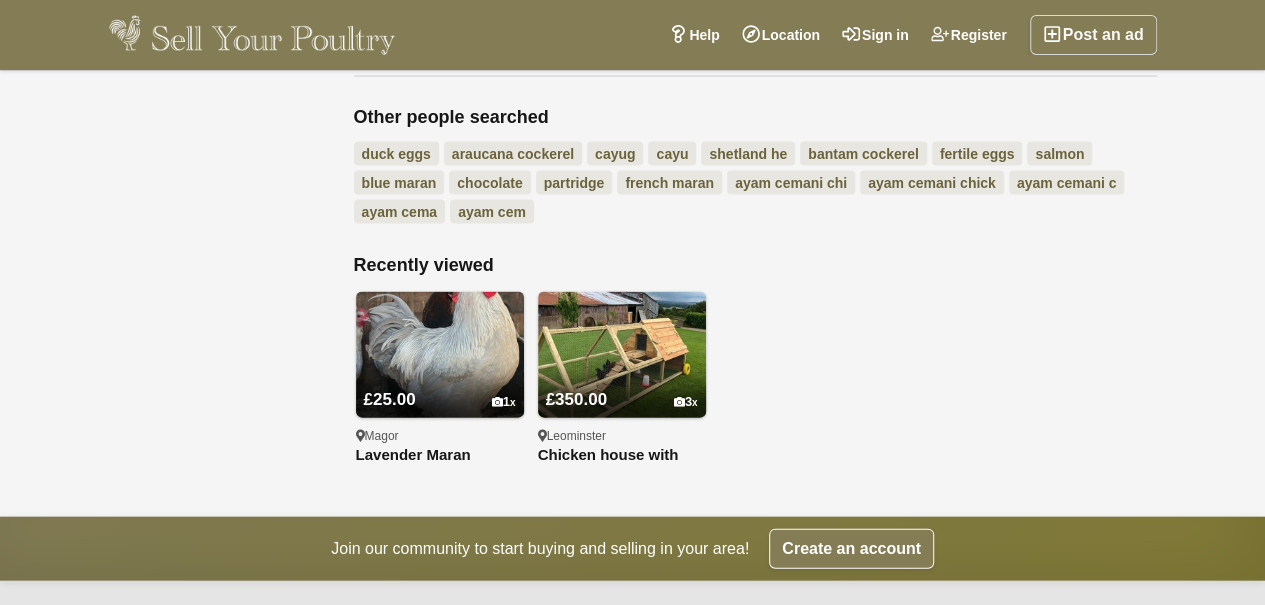 click on "Post an ad
Register
Sign in
Location
Help
Search by keyword, category or location Popular locations Preston, England  14 listings Lower Broadheath, England  6 listings Leominster, England  4 listings Magor, Wales  4 listings Kidwelly, Wales  4 listings Stafford, England  4 listings
69 results found
Chickens" at bounding box center (632, 35) 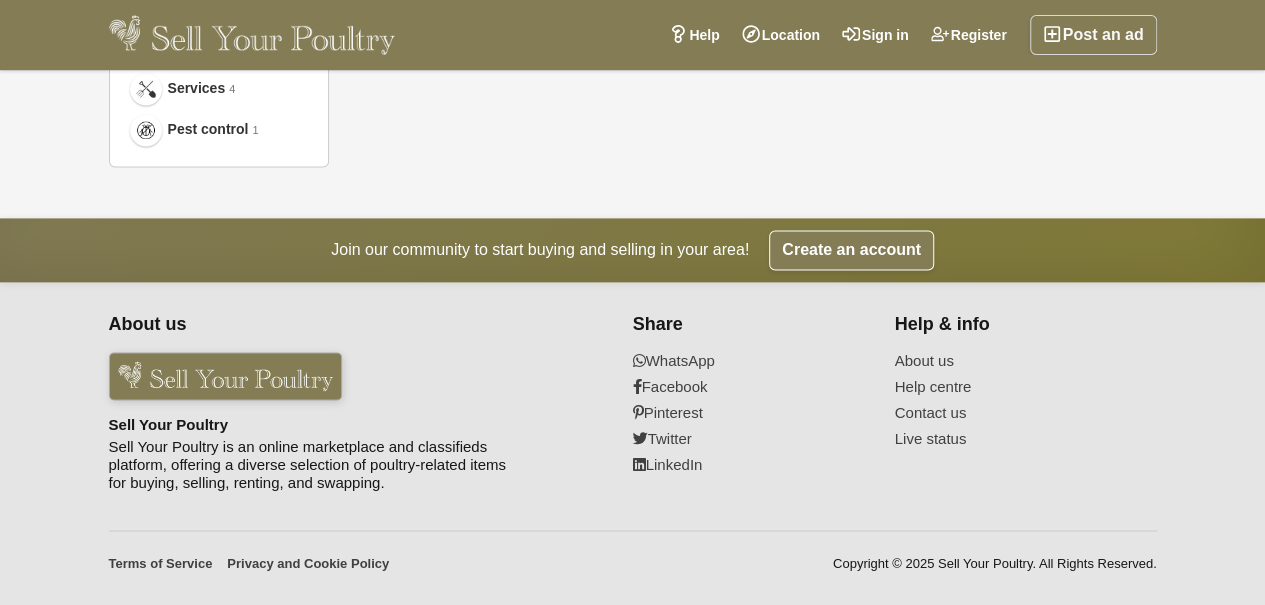 scroll, scrollTop: 1319, scrollLeft: 0, axis: vertical 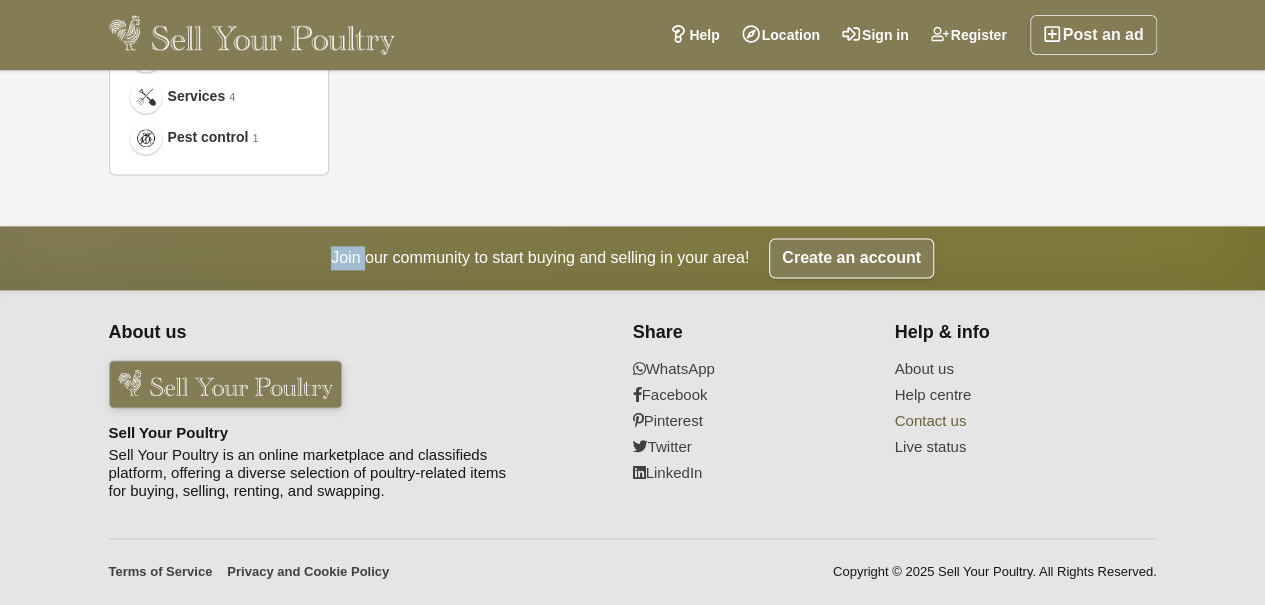 click on "Contact us" at bounding box center [1013, 421] 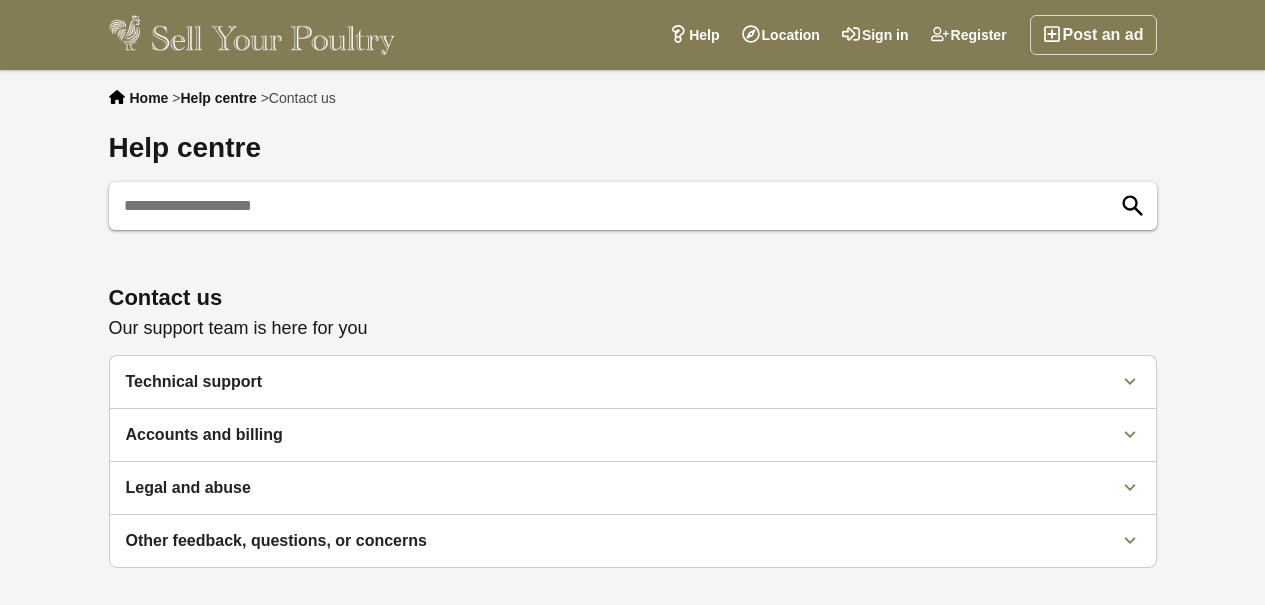 scroll, scrollTop: 0, scrollLeft: 0, axis: both 